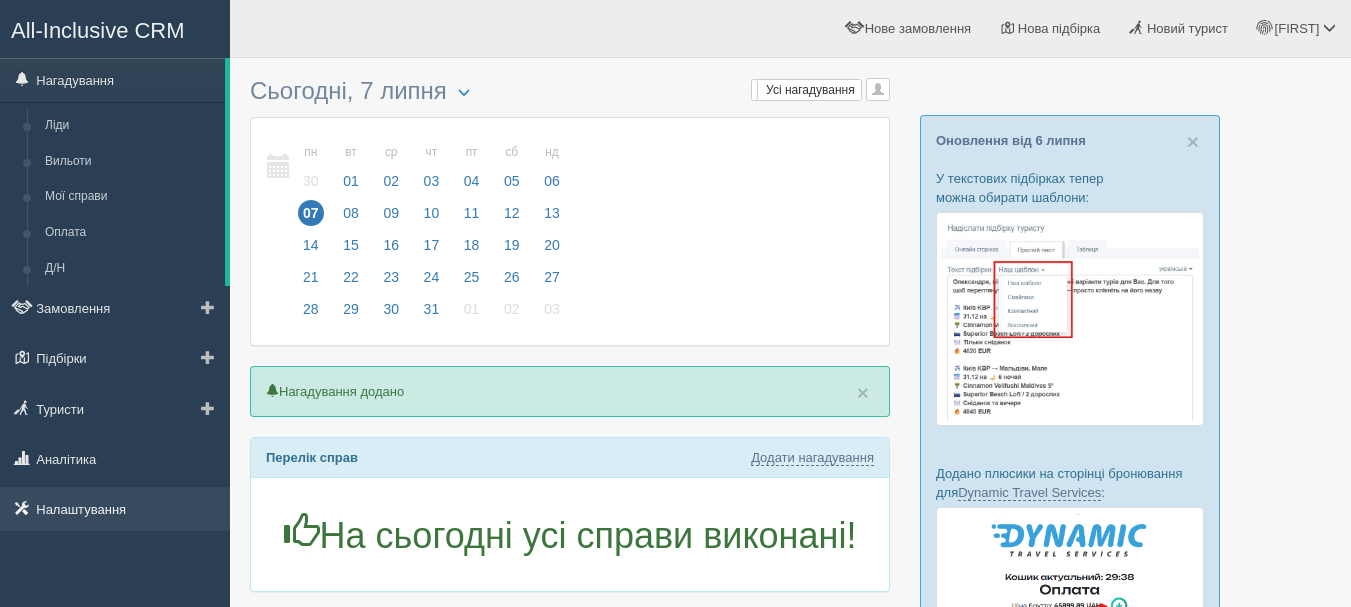 scroll, scrollTop: 0, scrollLeft: 0, axis: both 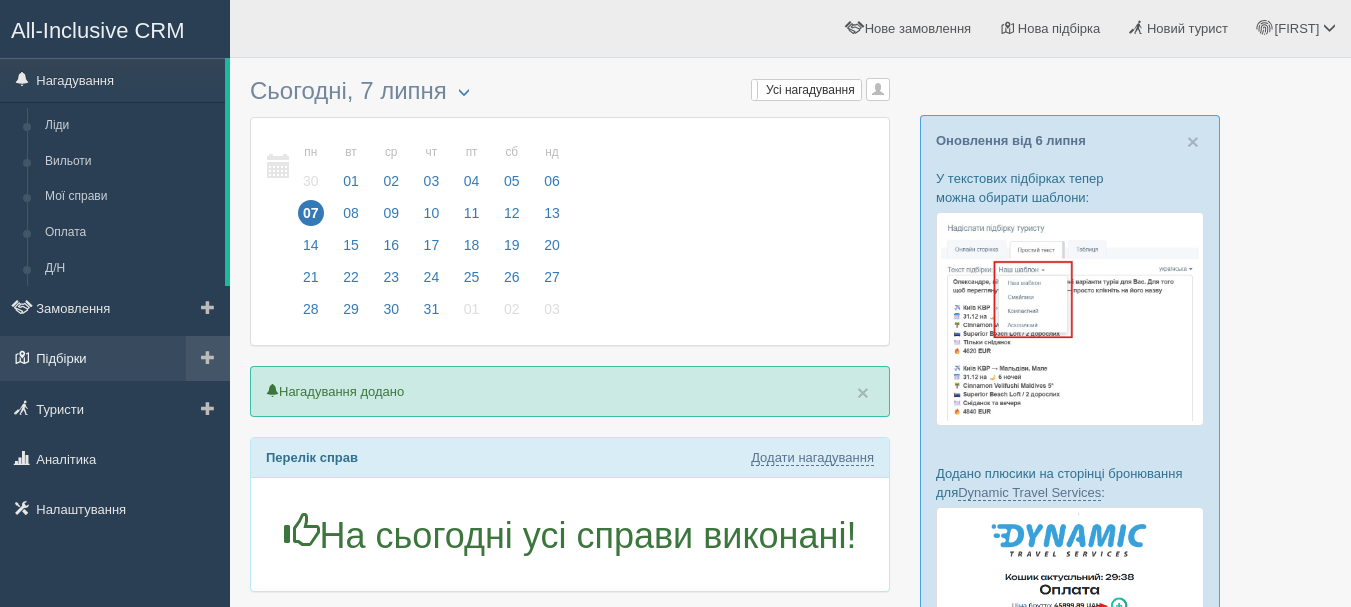 click on "Підбірки" at bounding box center [115, 358] 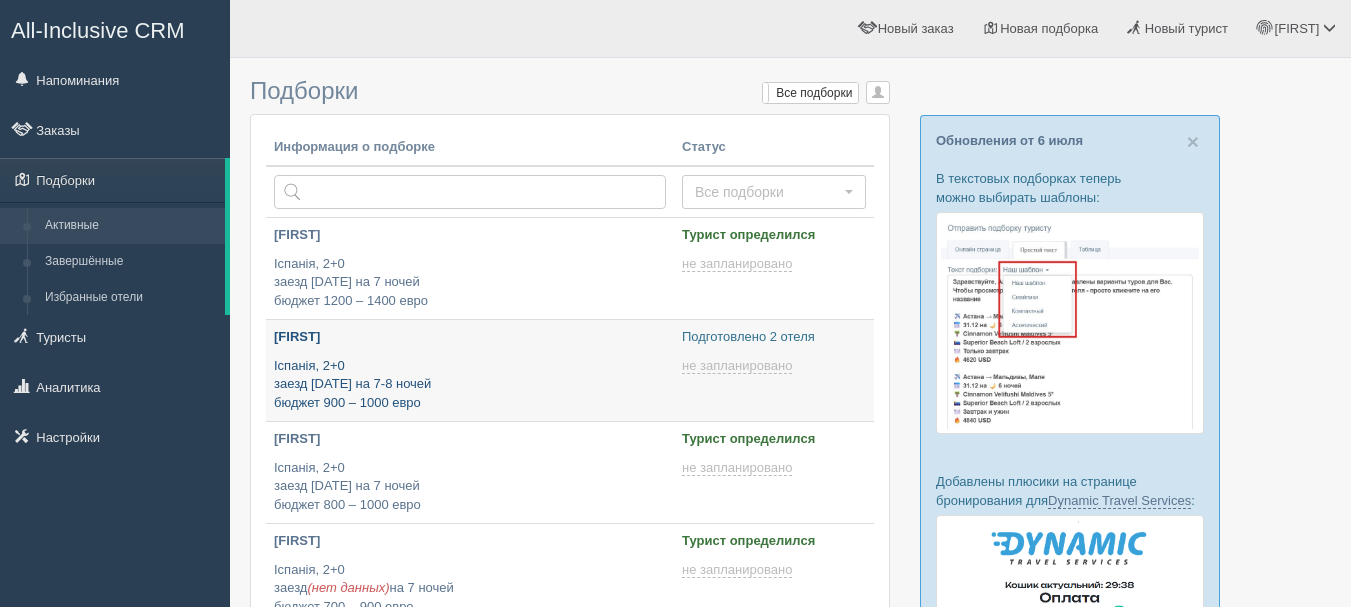 scroll, scrollTop: 0, scrollLeft: 0, axis: both 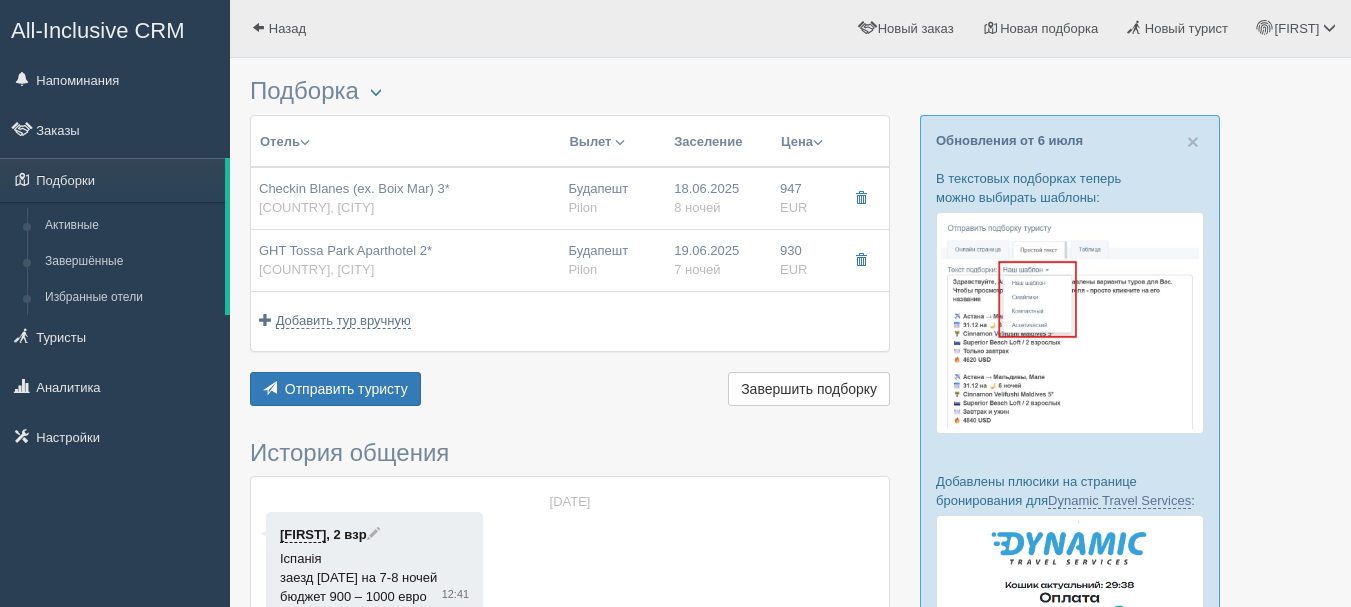 click on "[BRAND] [CITY] (ex. [BRAND]) 3*
[COUNTRY], [CITY]" at bounding box center (354, 198) 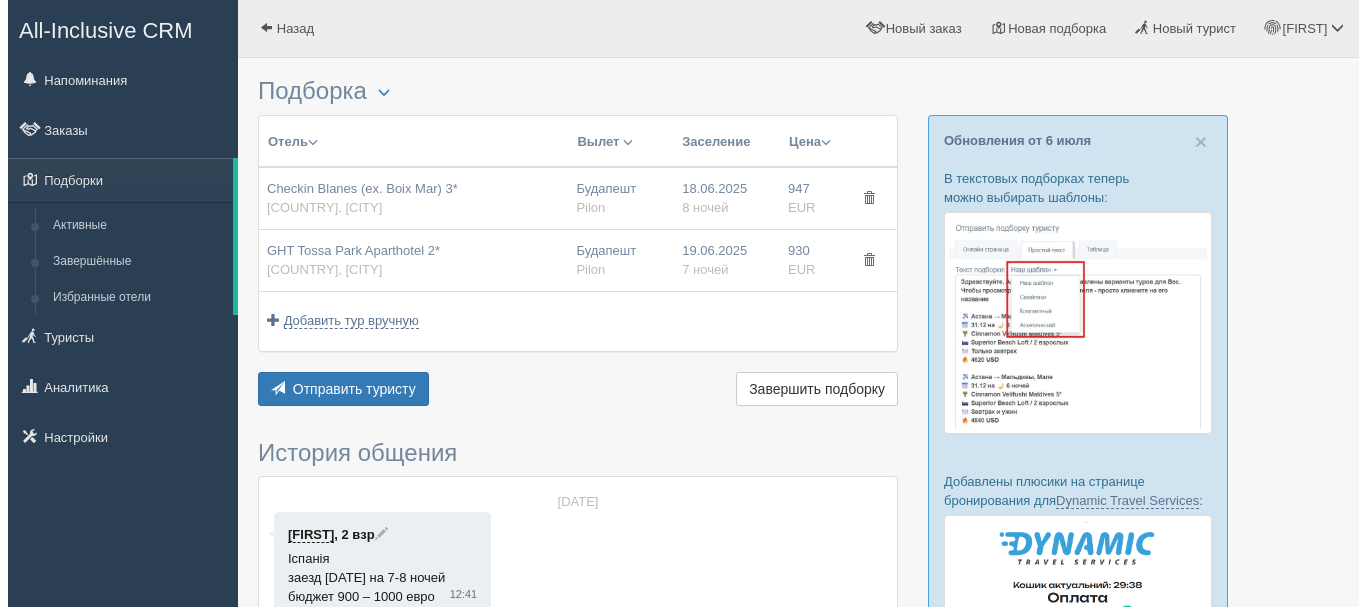 scroll, scrollTop: 0, scrollLeft: 0, axis: both 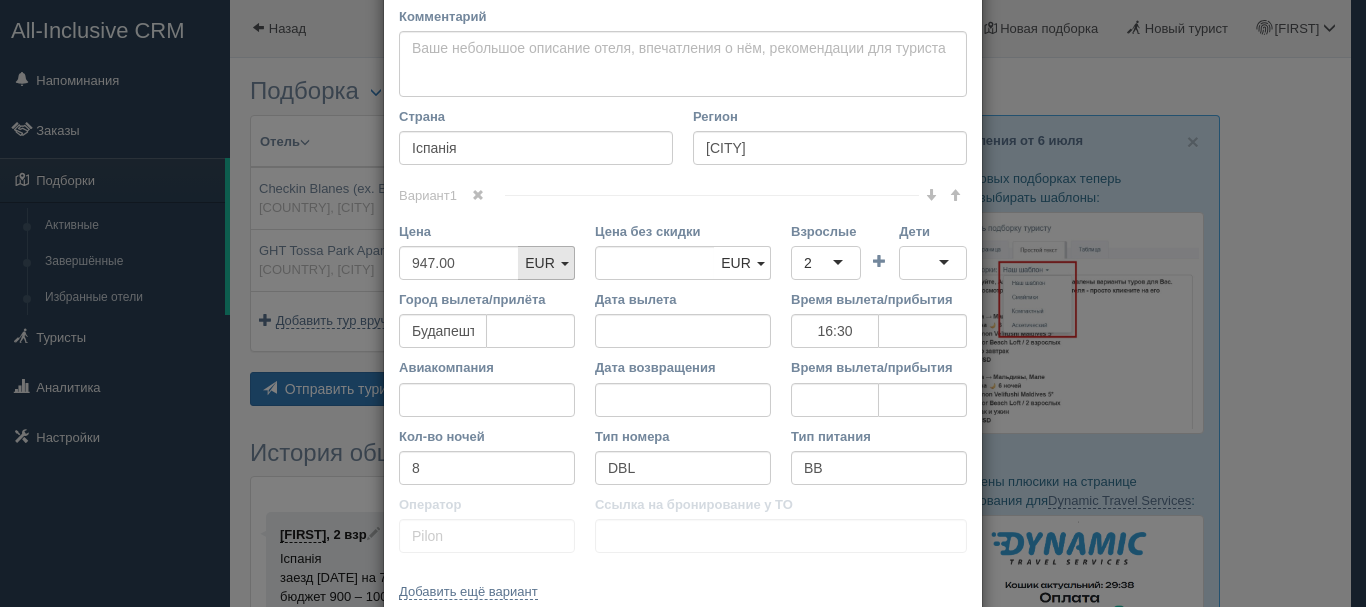click on "EUR" at bounding box center [546, 263] 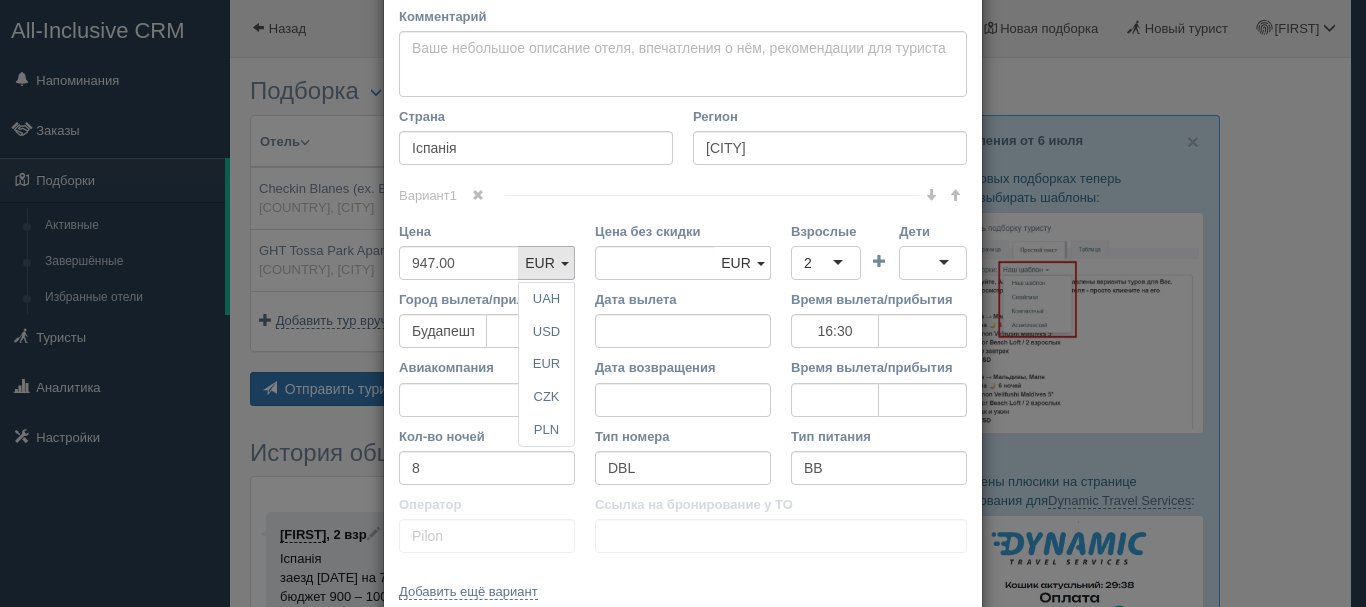click on "×
Редактировать тур
Название отеля
Checkin Blanes (ex. Boix Mar) 3*
Ссылка на отель для туриста
Фото отеля (ссылка на картинку)
Не удалось загрузить фото. Возможно, Вы скопировали ссылку на страницу, а не на картинку
Комментарий
Основное описание
Дополнительное описание
Закрепить
Сохранено
Страна" at bounding box center (683, 303) 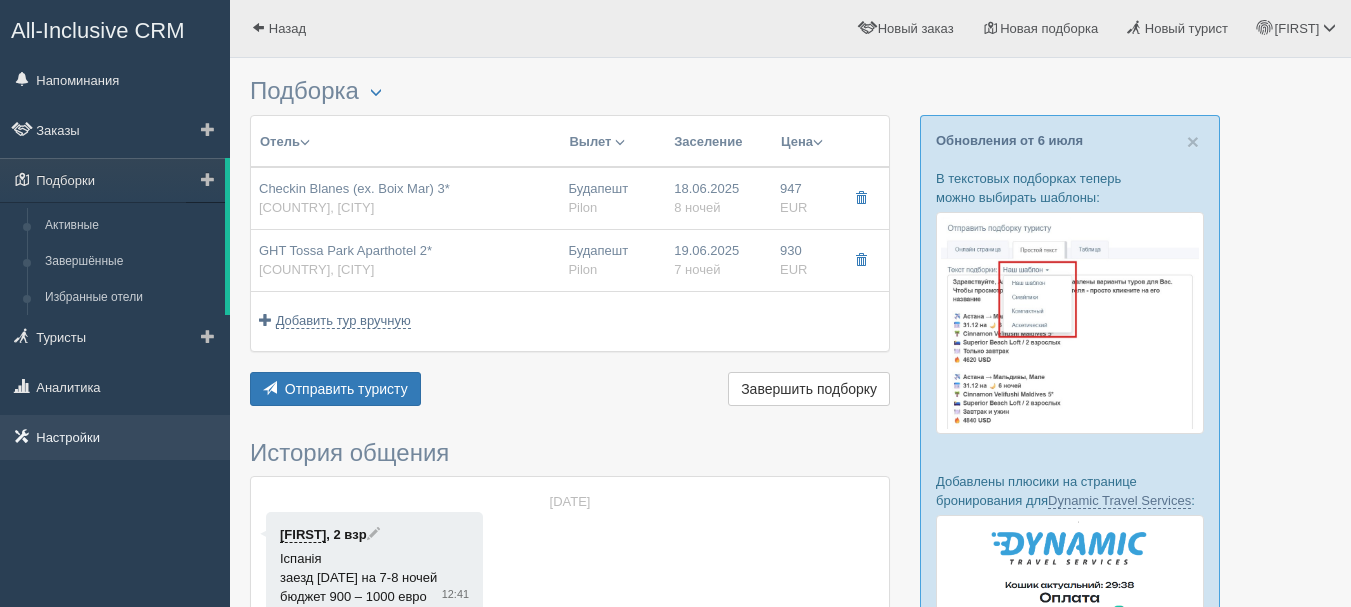 click on "Настройки" at bounding box center (115, 437) 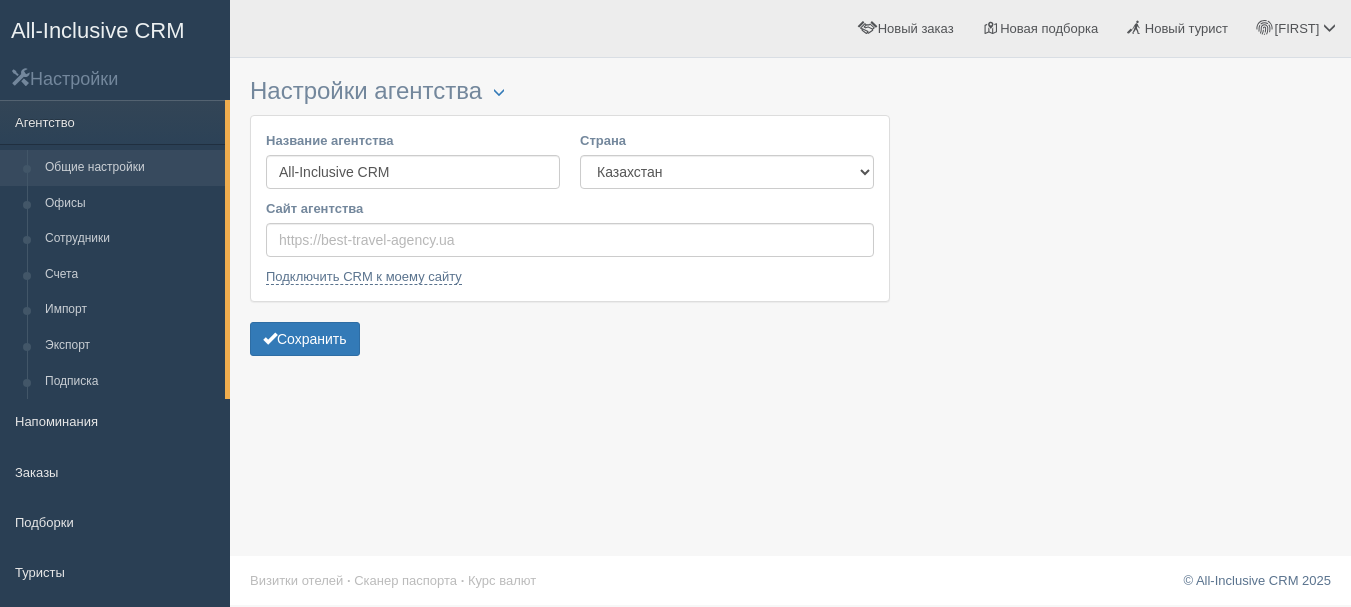 scroll, scrollTop: 147, scrollLeft: 0, axis: vertical 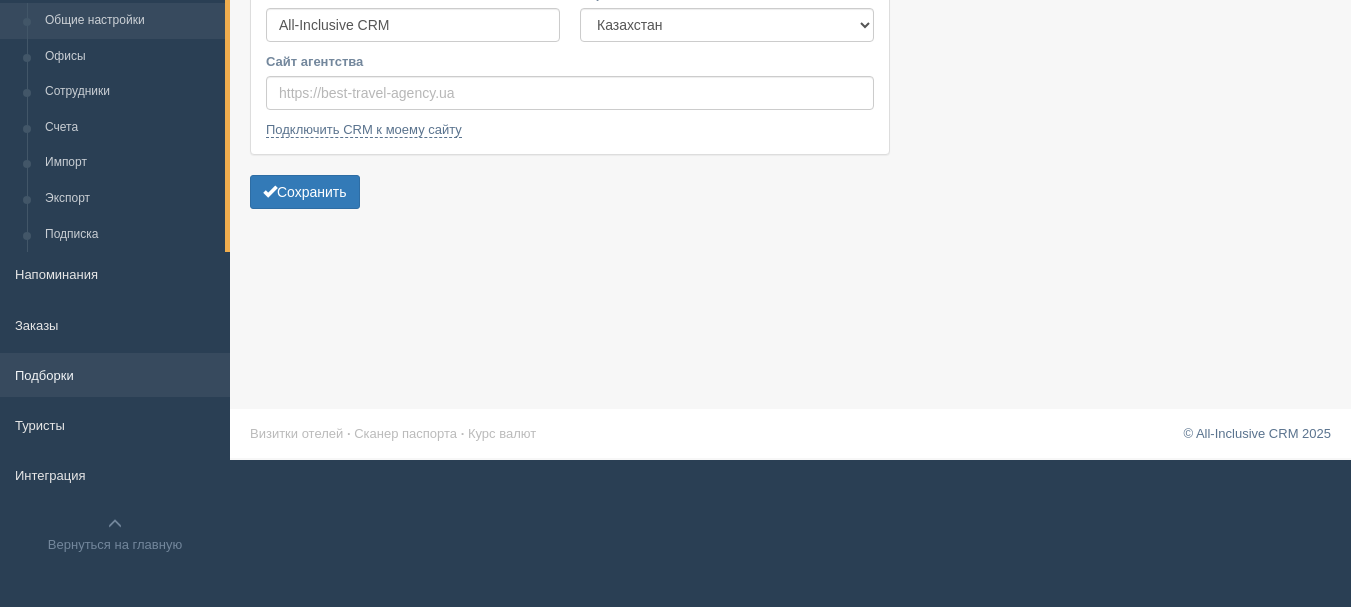 click on "Подборки" at bounding box center [115, 375] 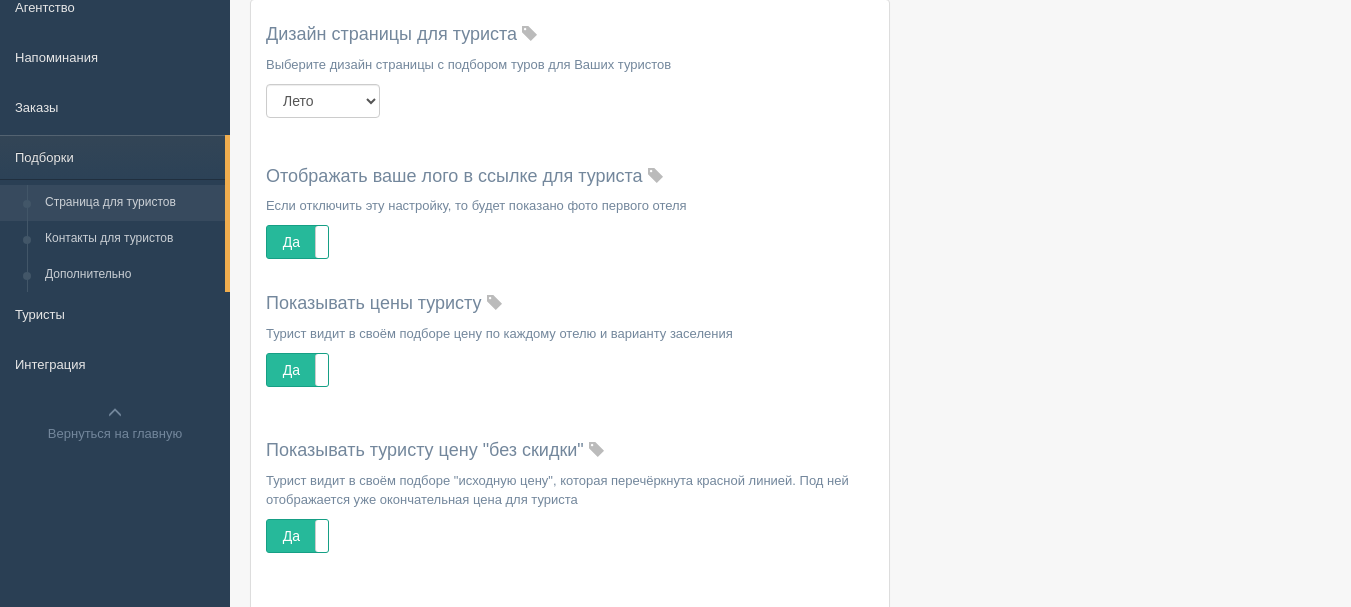 scroll, scrollTop: 0, scrollLeft: 0, axis: both 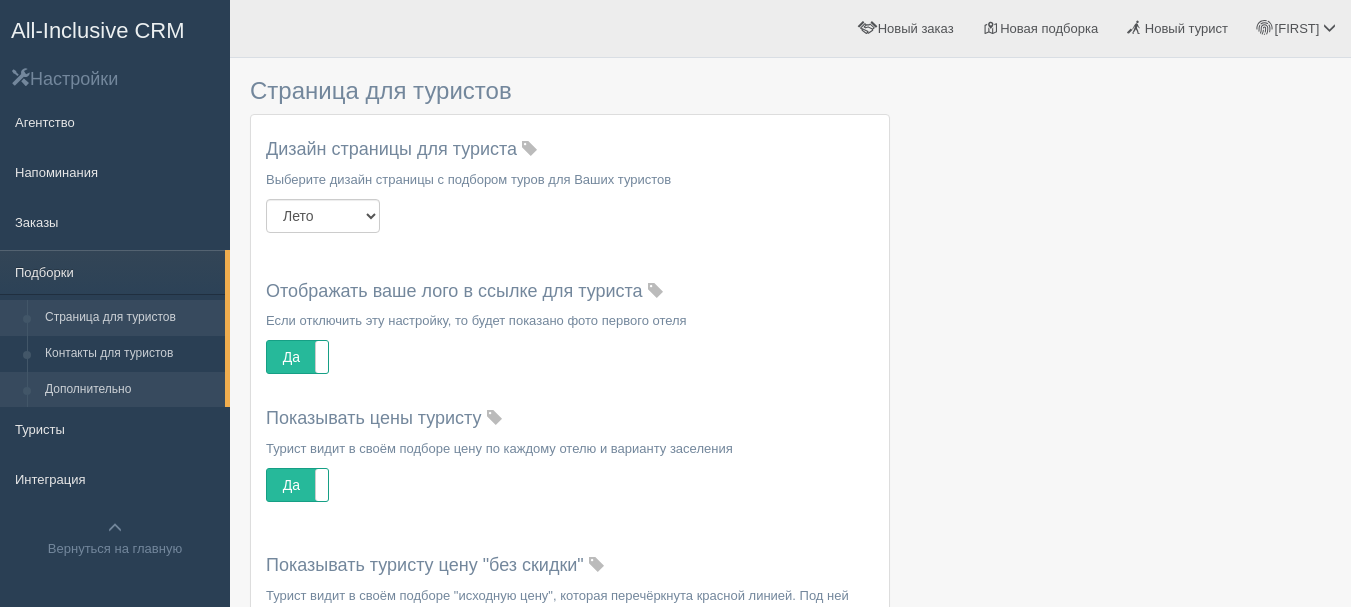 click on "Дополнительно" at bounding box center [130, 390] 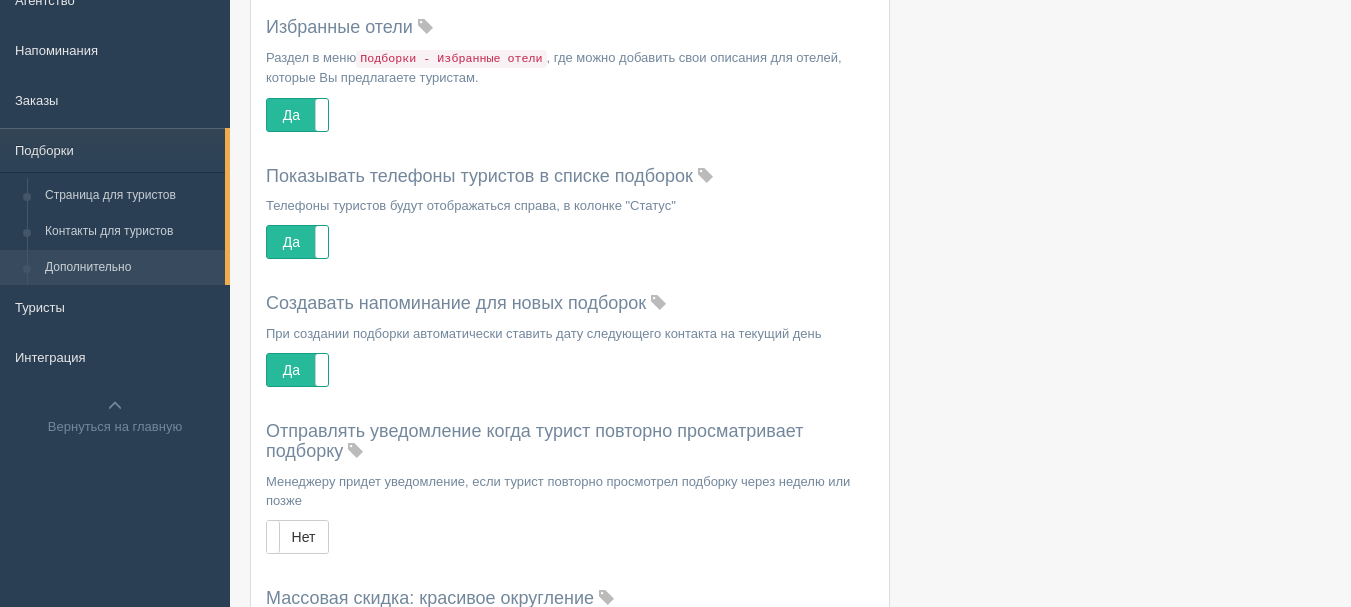 scroll, scrollTop: 0, scrollLeft: 0, axis: both 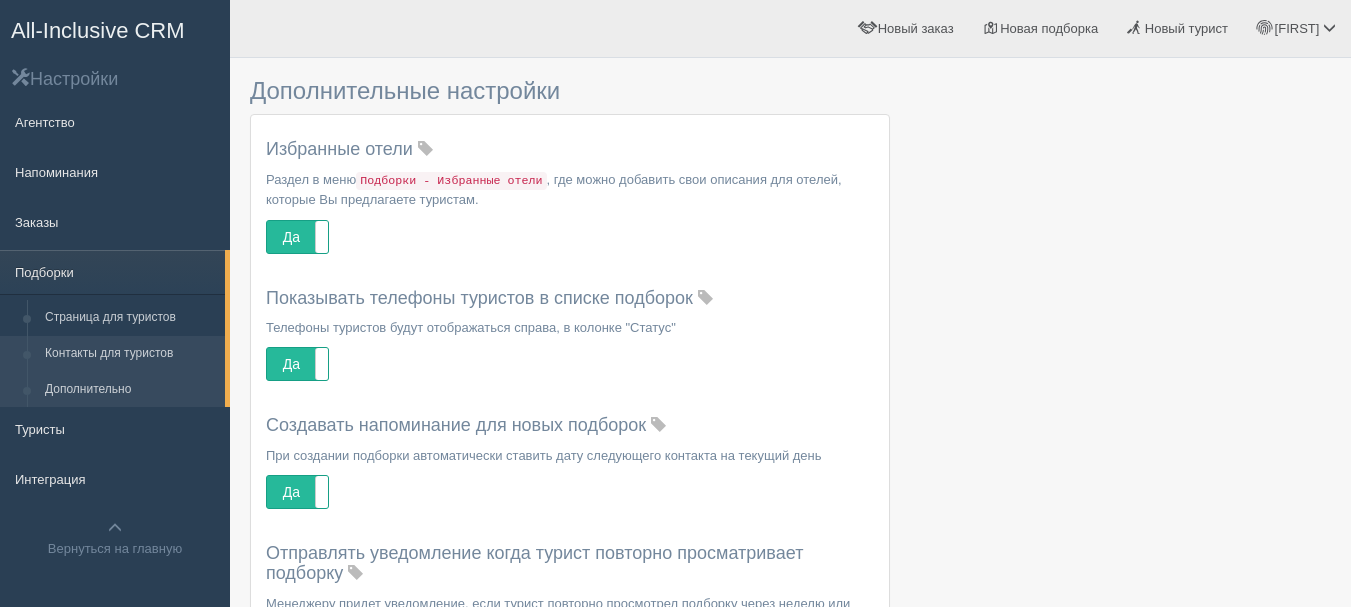 click on "Контакты для туристов" at bounding box center [130, 354] 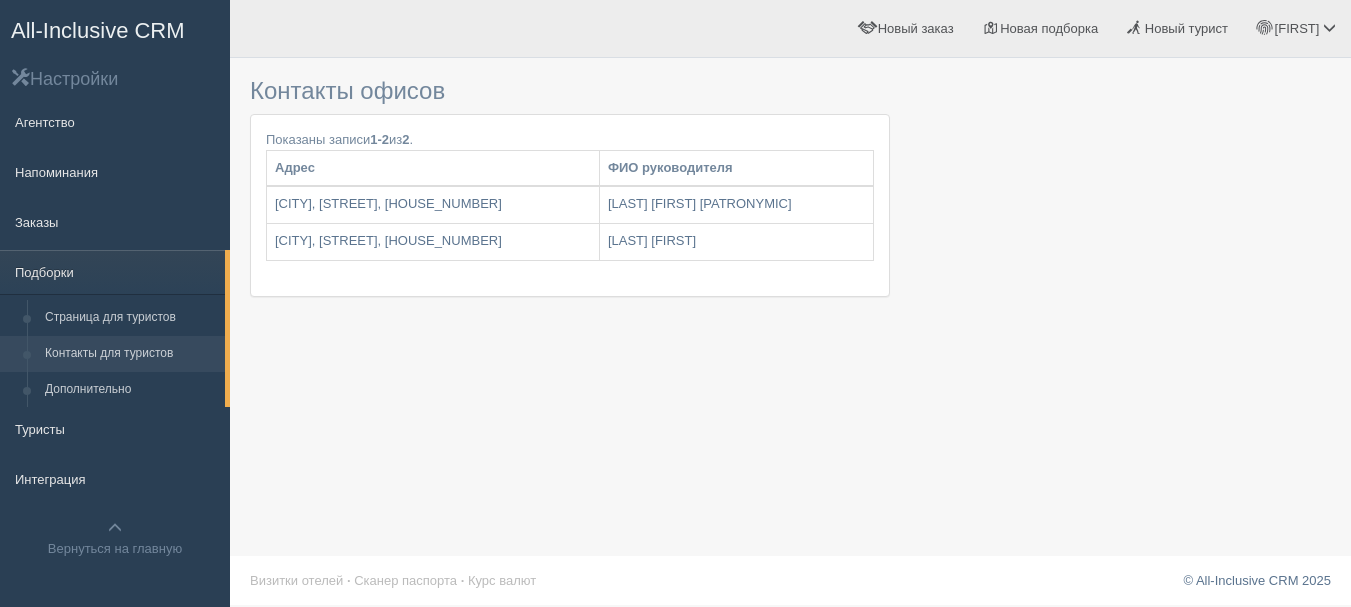 scroll, scrollTop: 0, scrollLeft: 0, axis: both 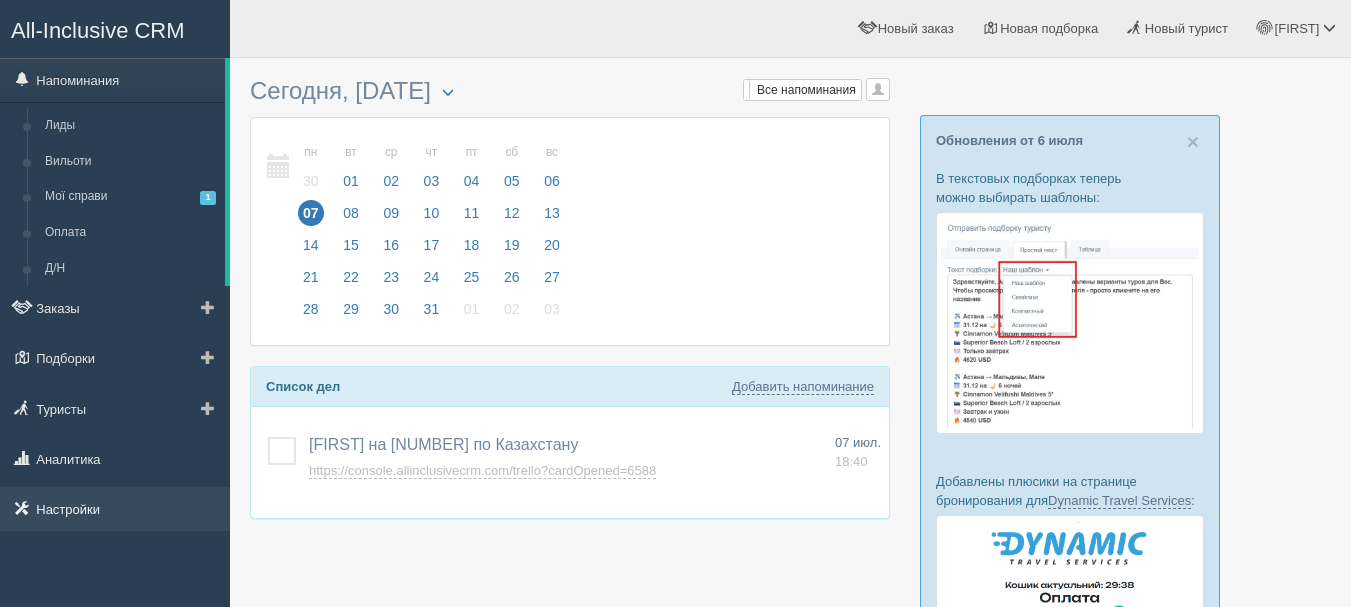 click on "Настройки" at bounding box center (115, 509) 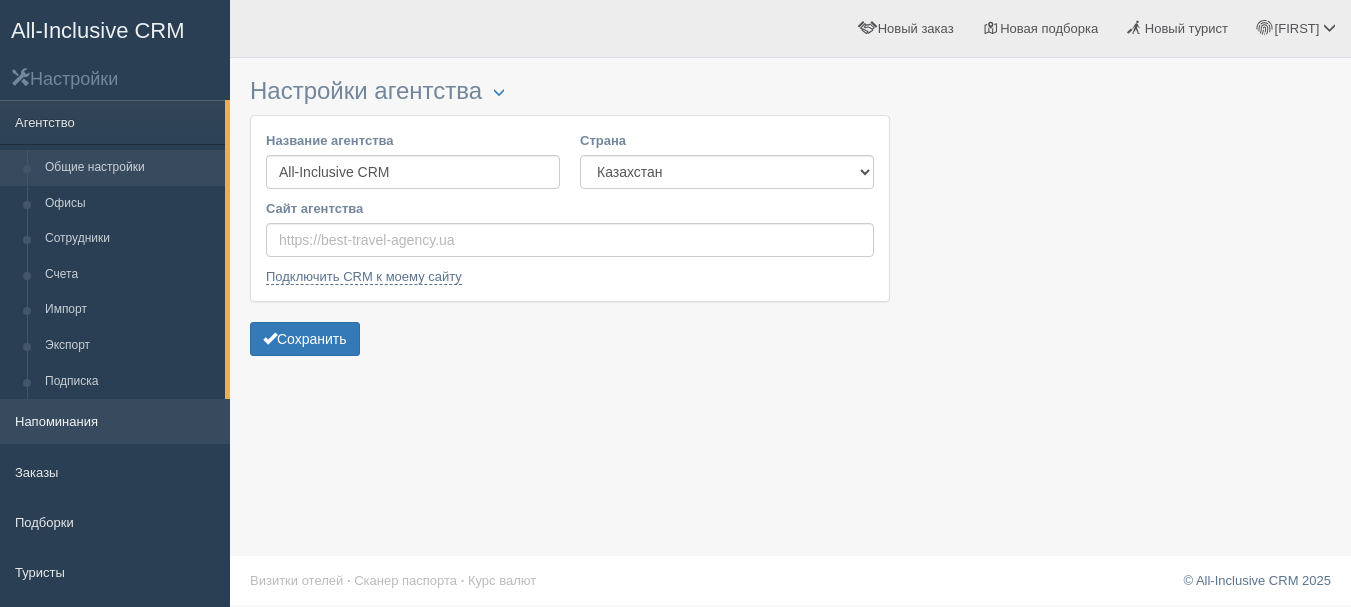 scroll, scrollTop: 100, scrollLeft: 0, axis: vertical 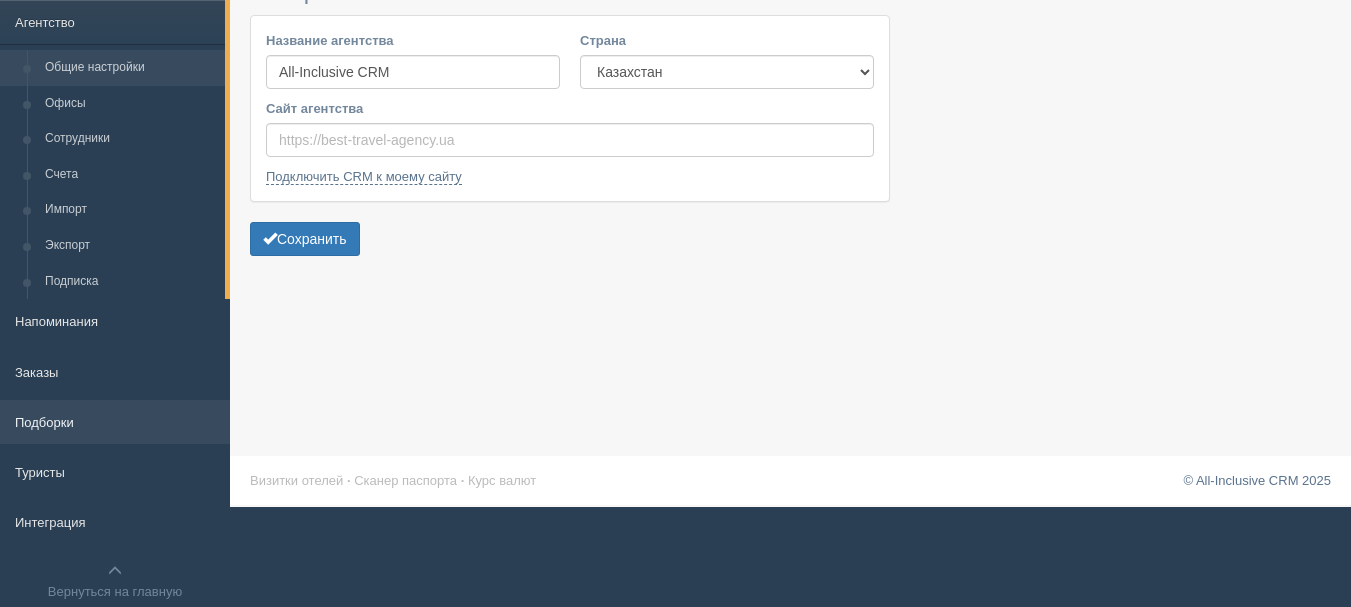 click on "Подборки" at bounding box center (115, 422) 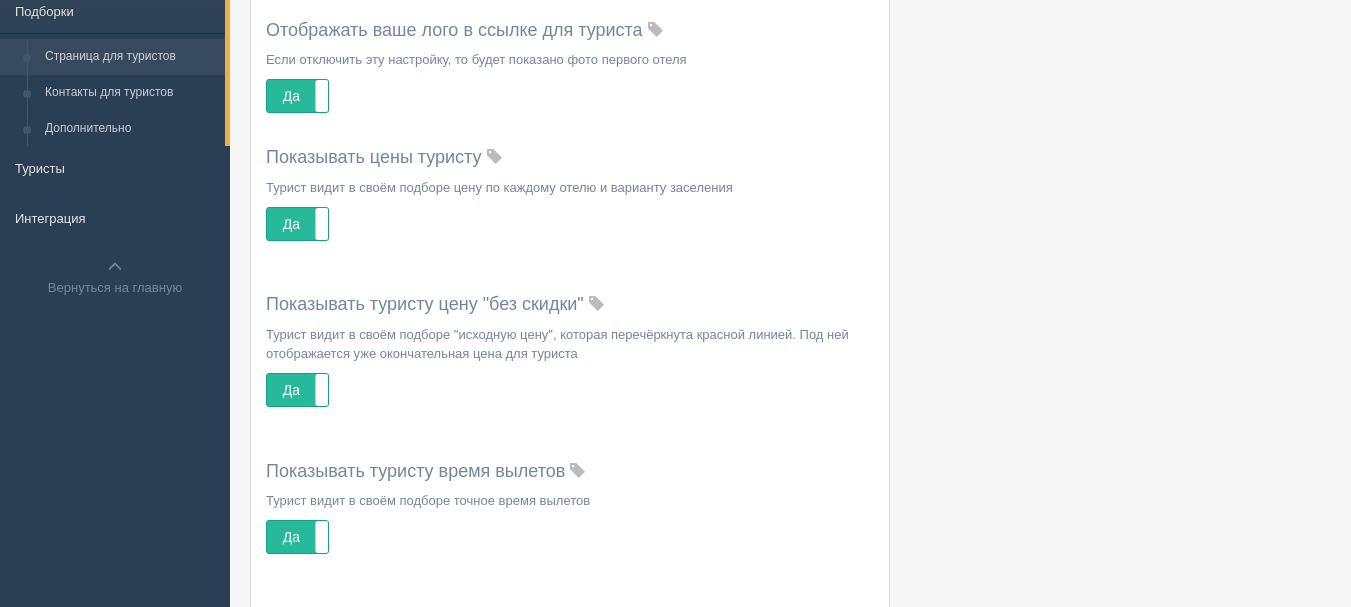 scroll, scrollTop: 100, scrollLeft: 0, axis: vertical 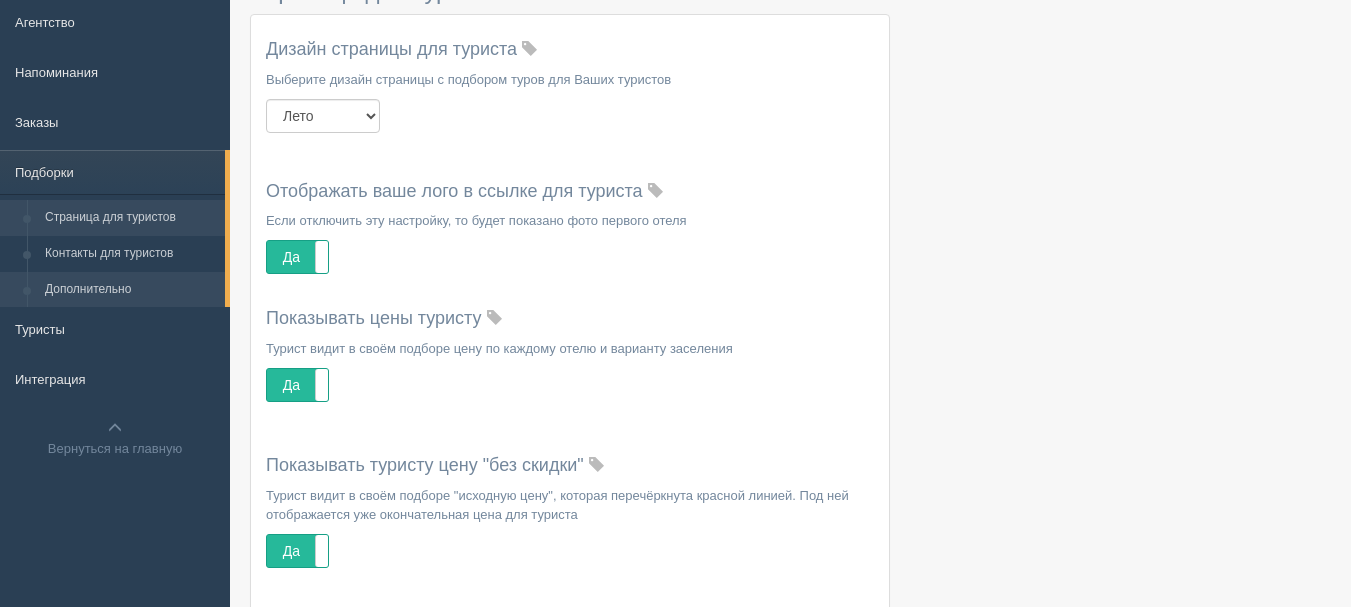 click on "Дополнительно" at bounding box center [130, 290] 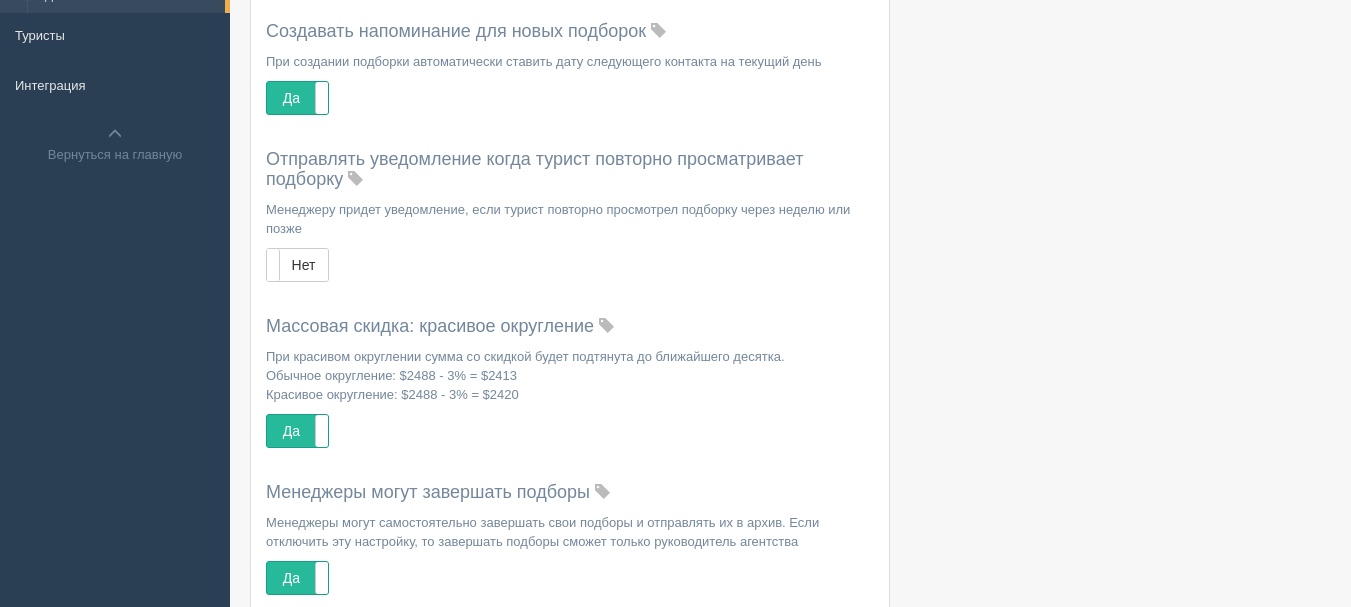 scroll, scrollTop: 655, scrollLeft: 0, axis: vertical 